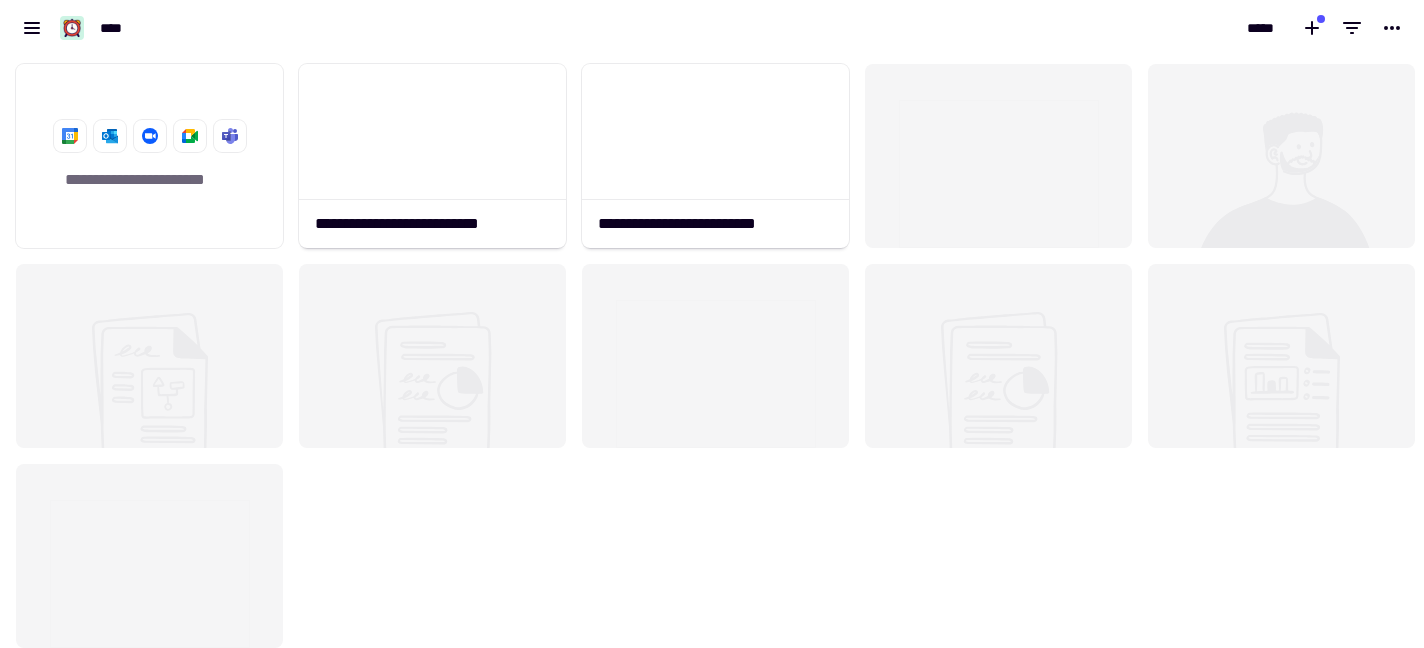 scroll, scrollTop: 0, scrollLeft: 0, axis: both 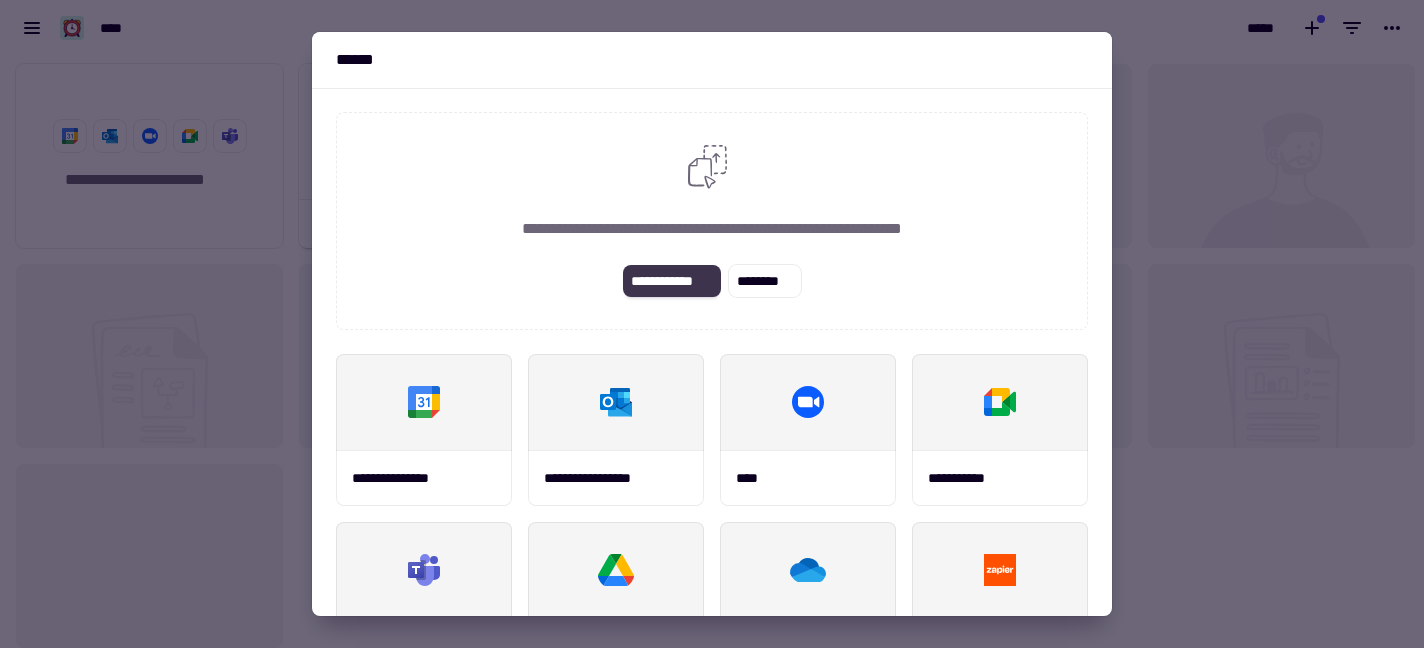 click on "**********" 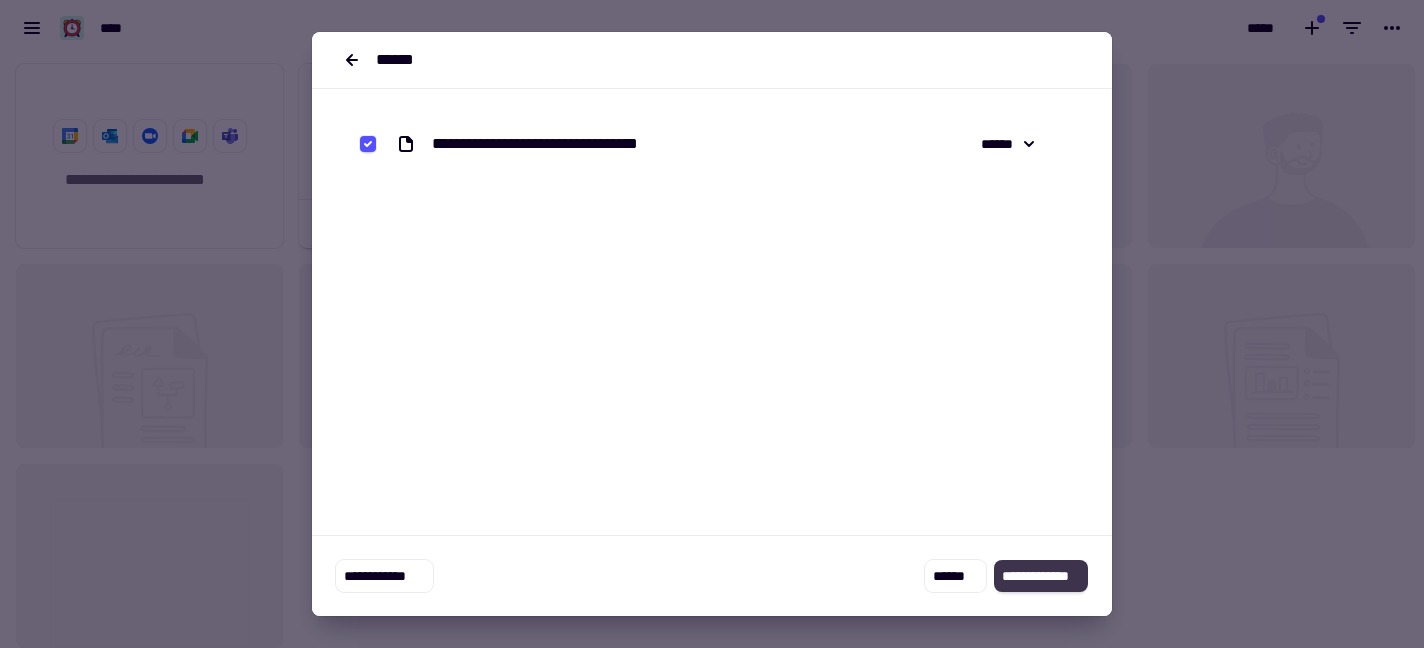 click on "**********" 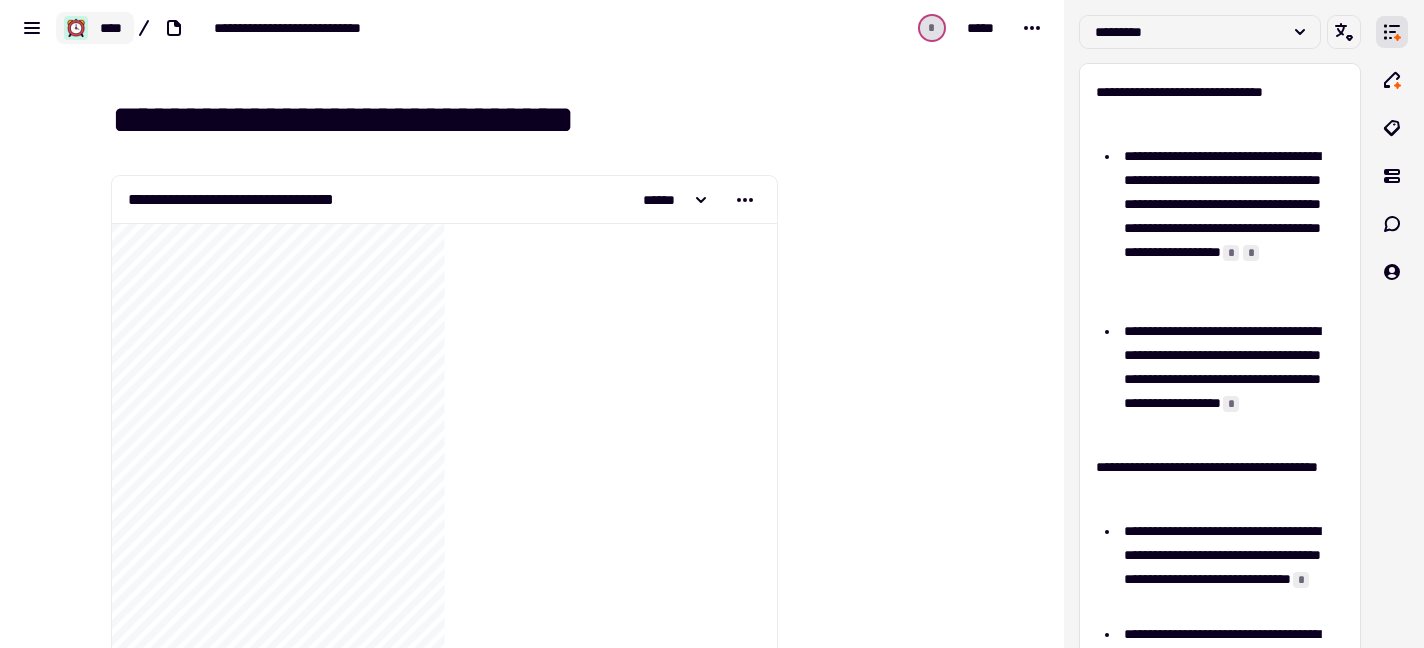 click on "****" 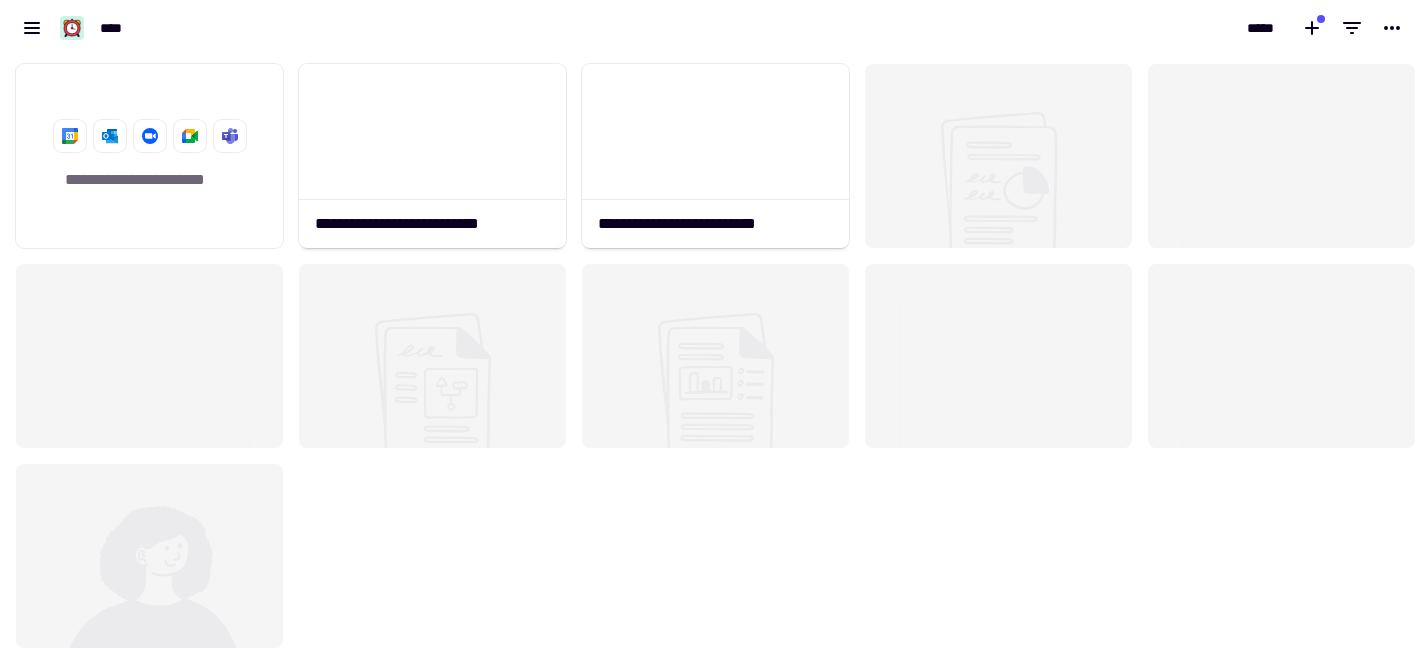 scroll, scrollTop: 577, scrollLeft: 1409, axis: both 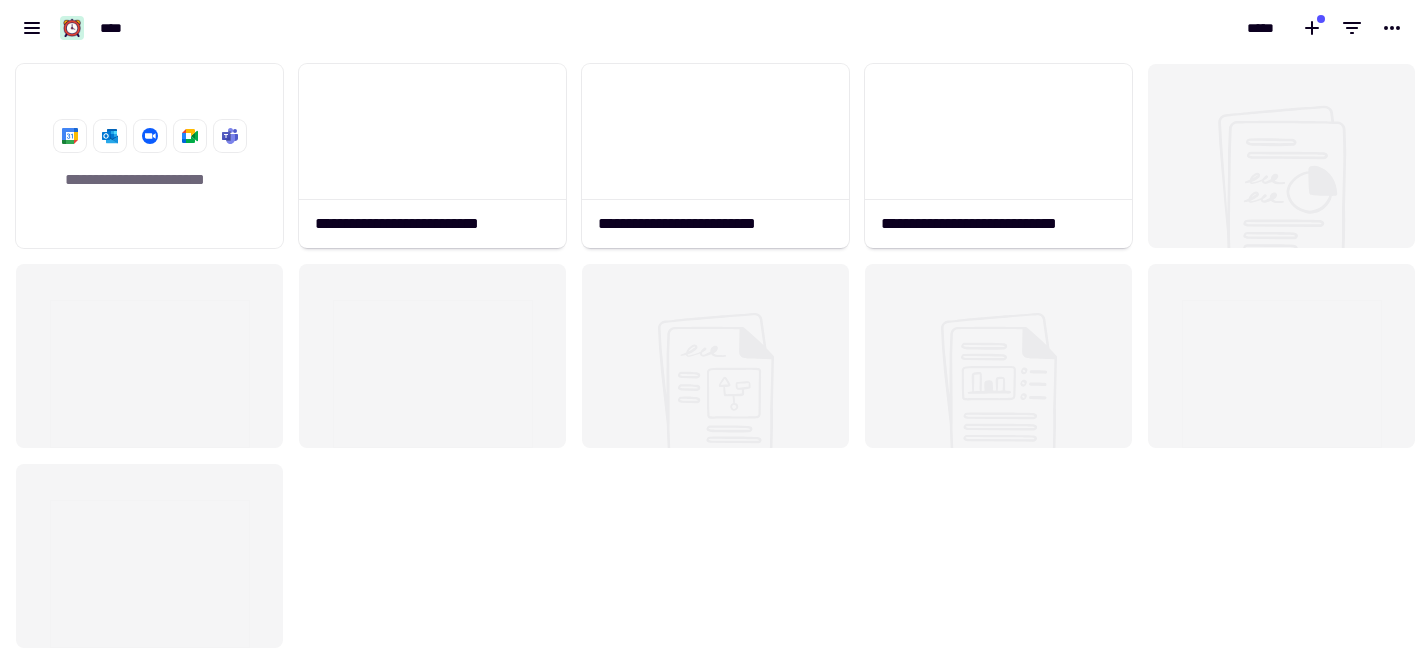 click 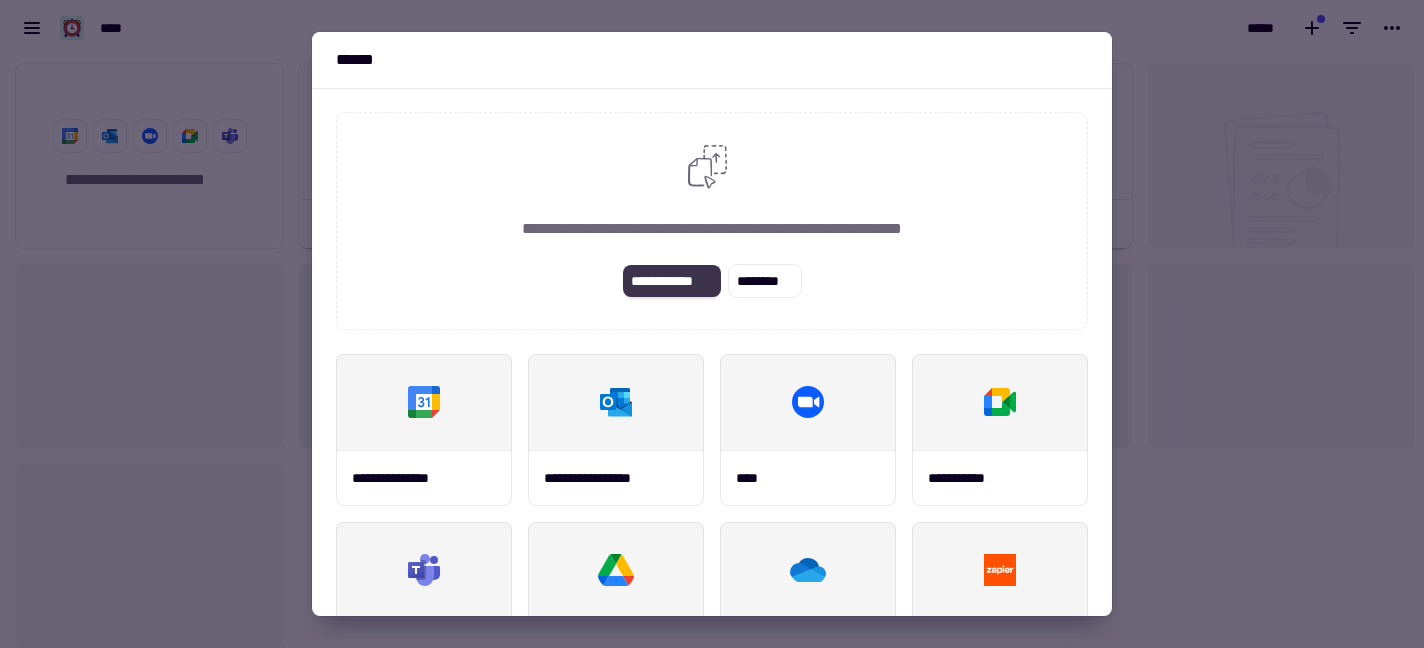 click on "**********" 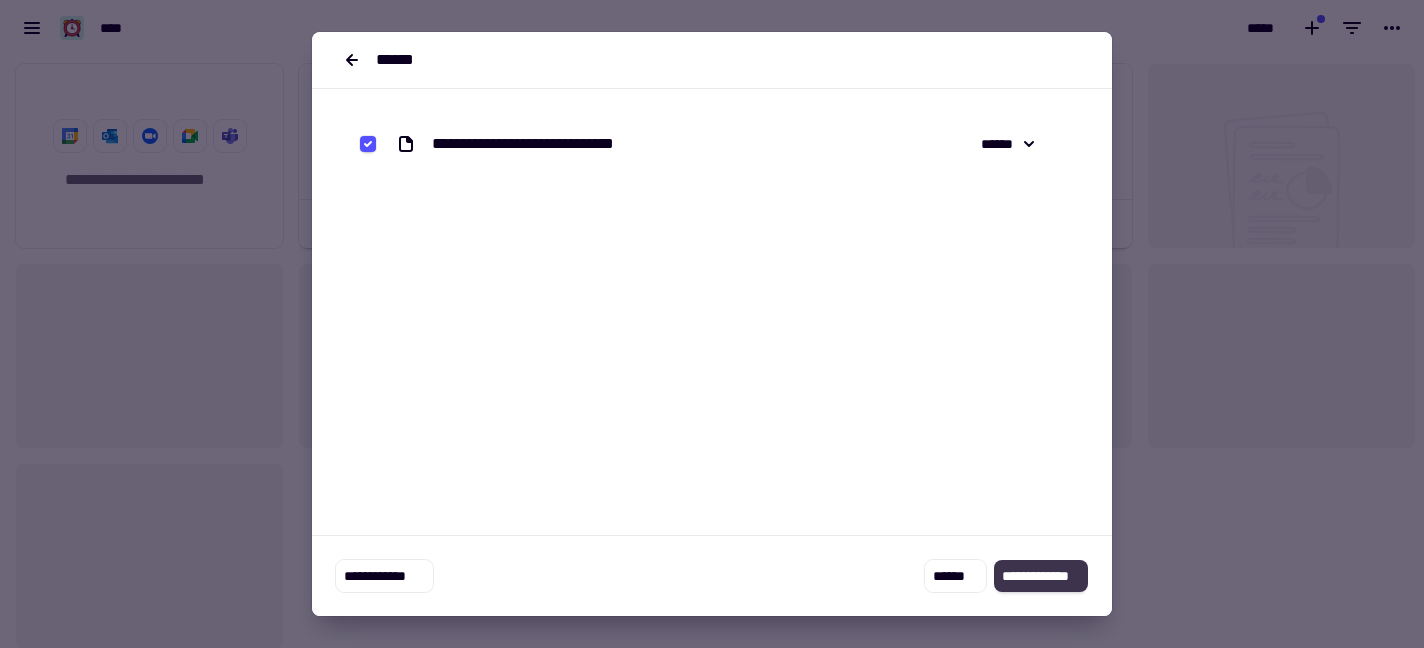 click on "**********" 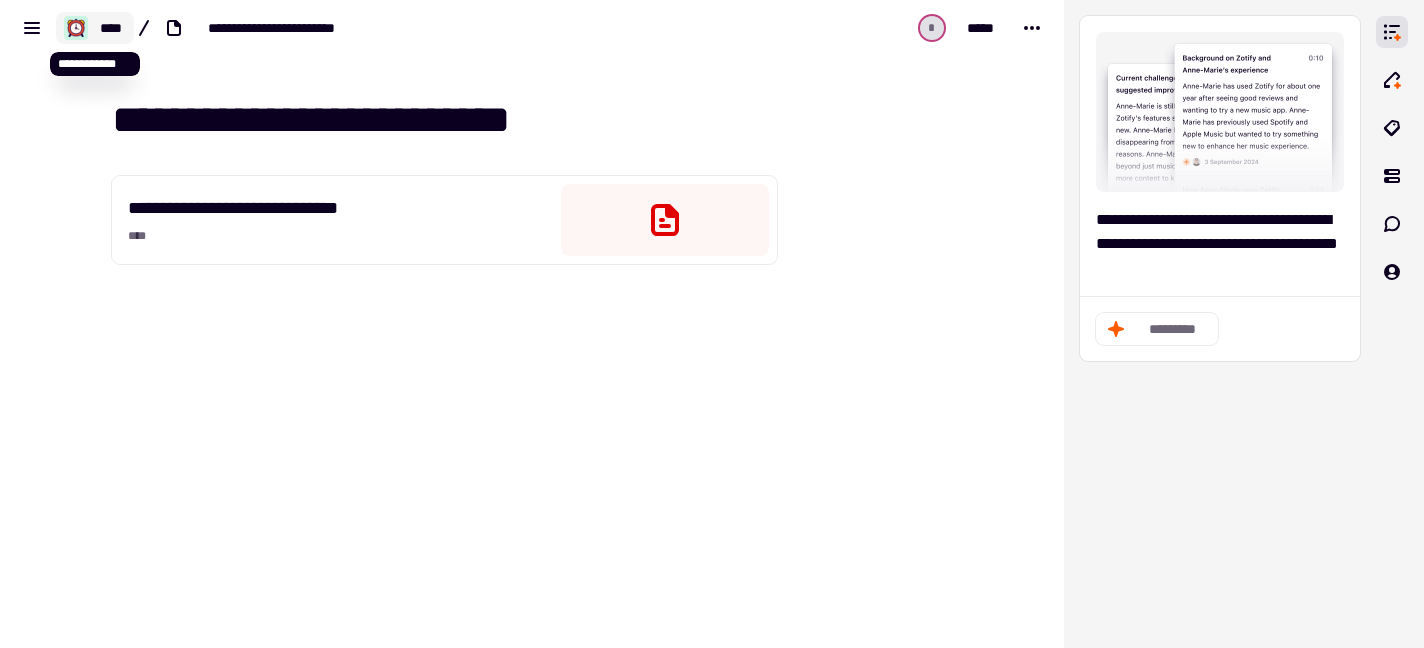 click on "****" 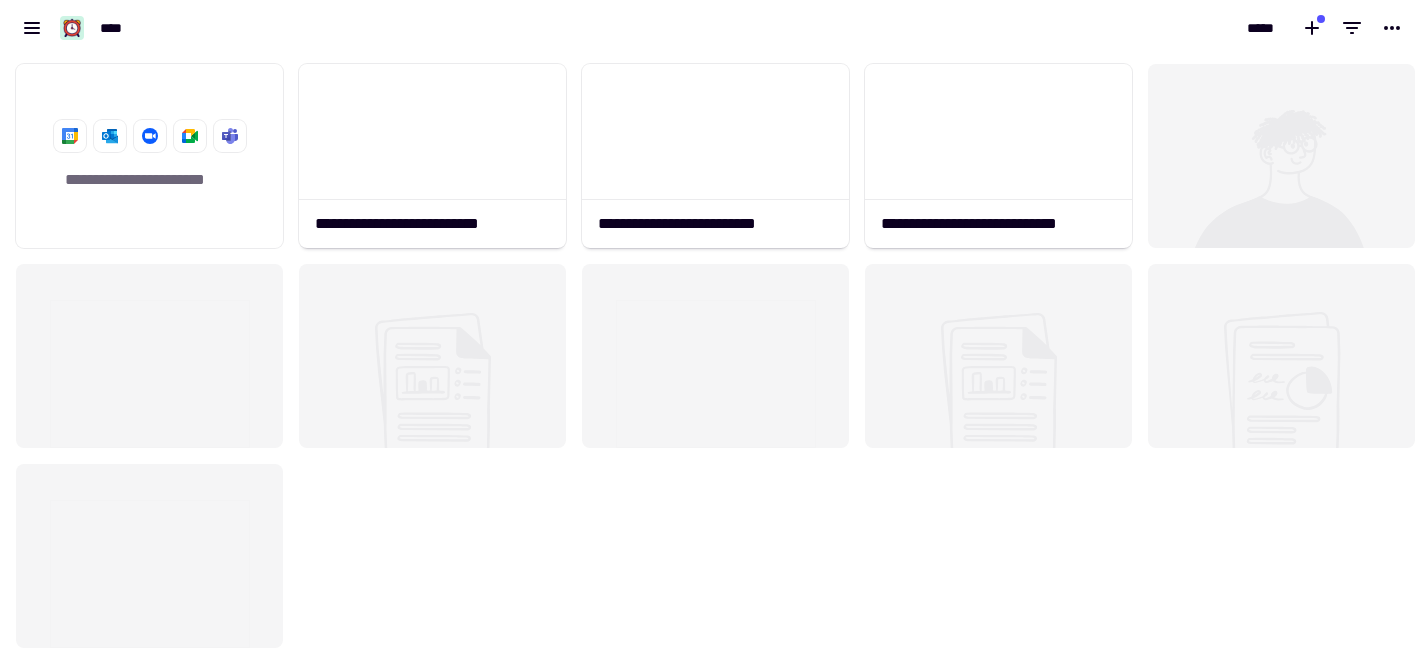 scroll, scrollTop: 16, scrollLeft: 16, axis: both 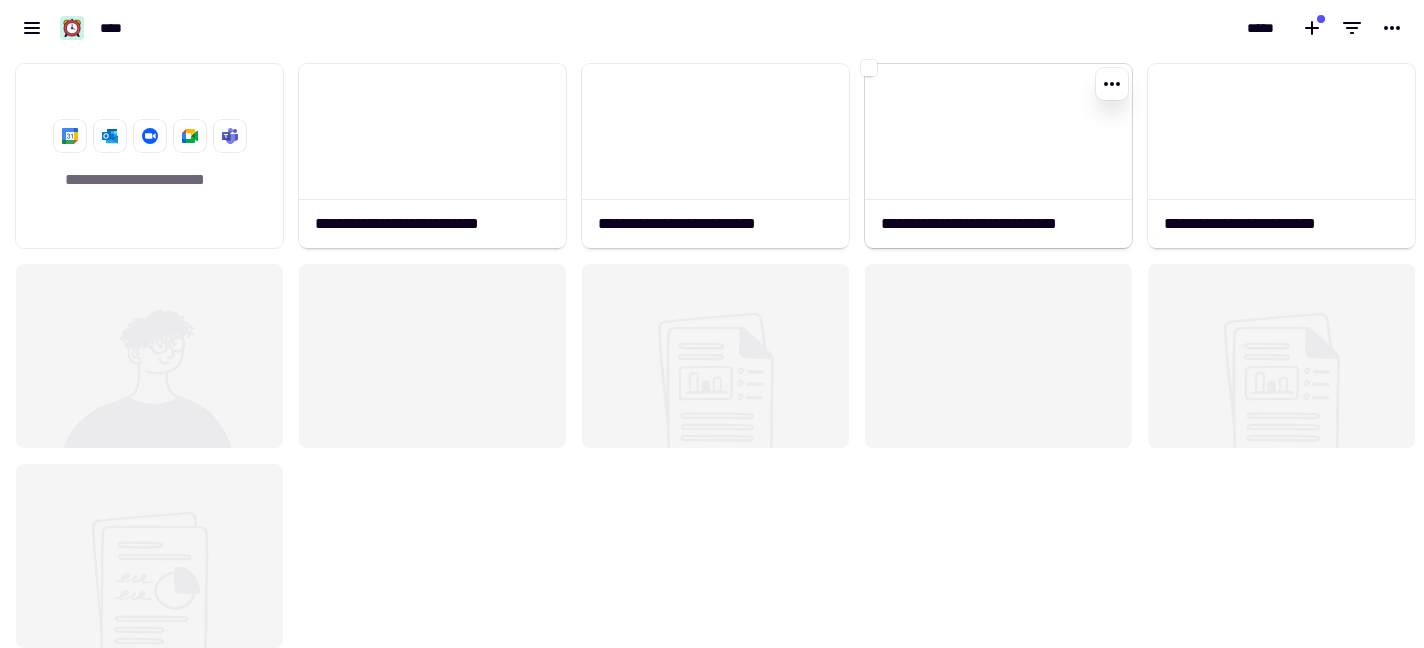 click 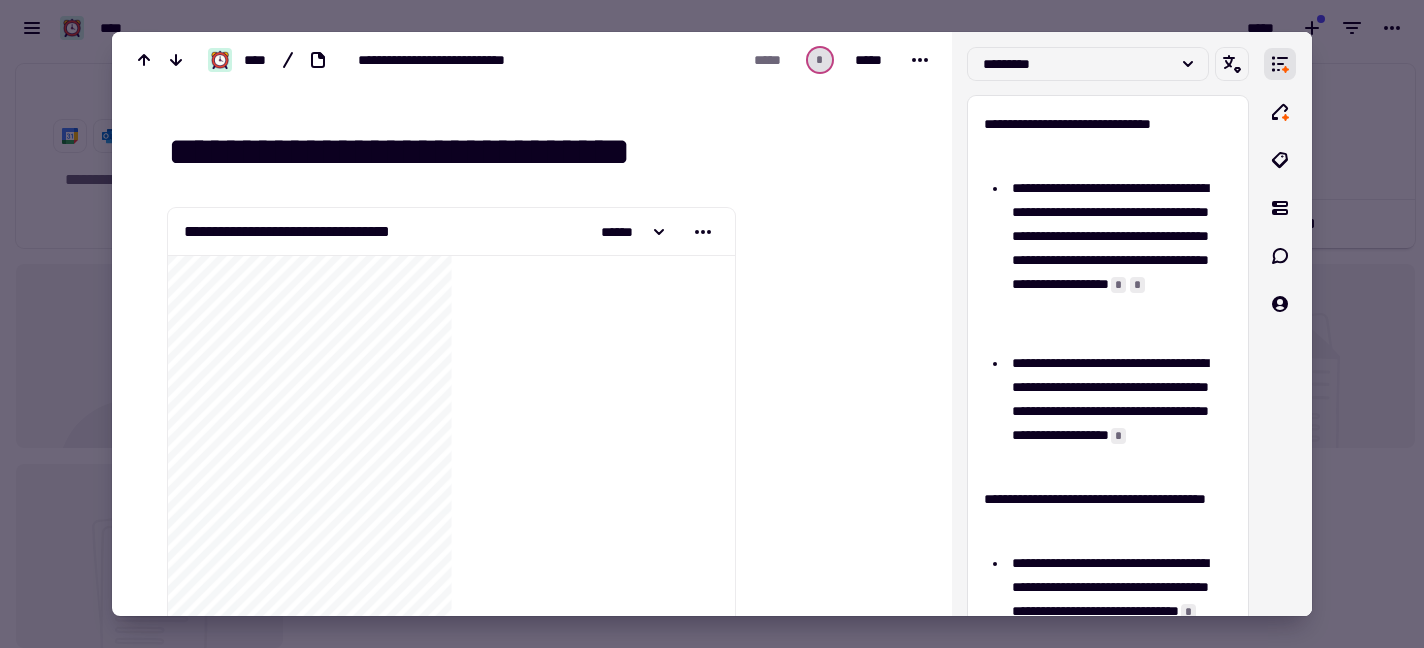 click at bounding box center (712, 324) 